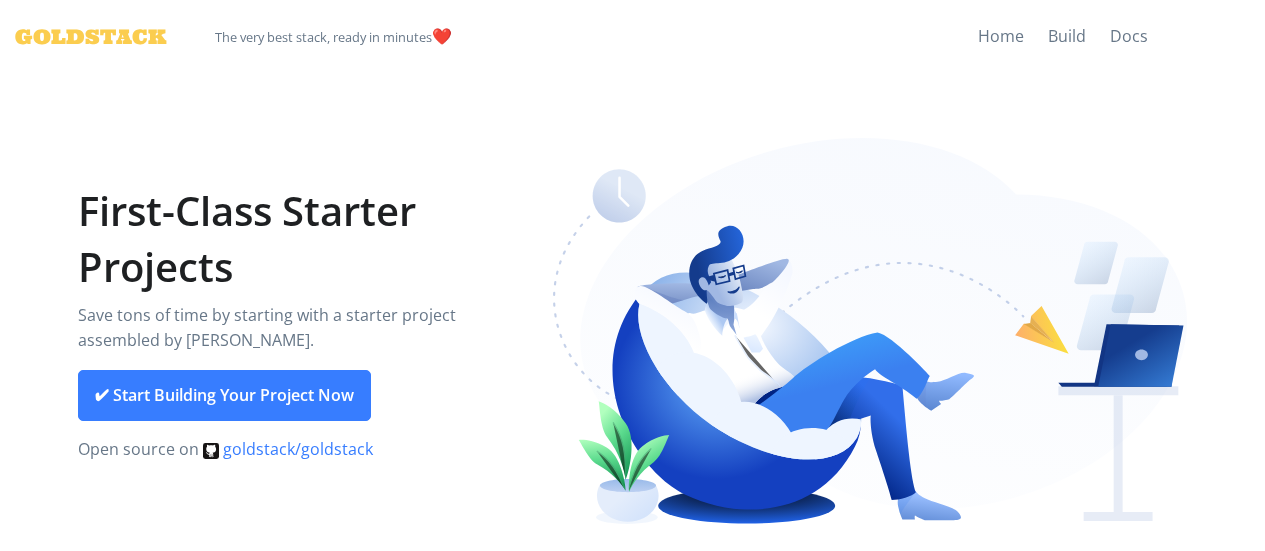 scroll, scrollTop: 0, scrollLeft: 0, axis: both 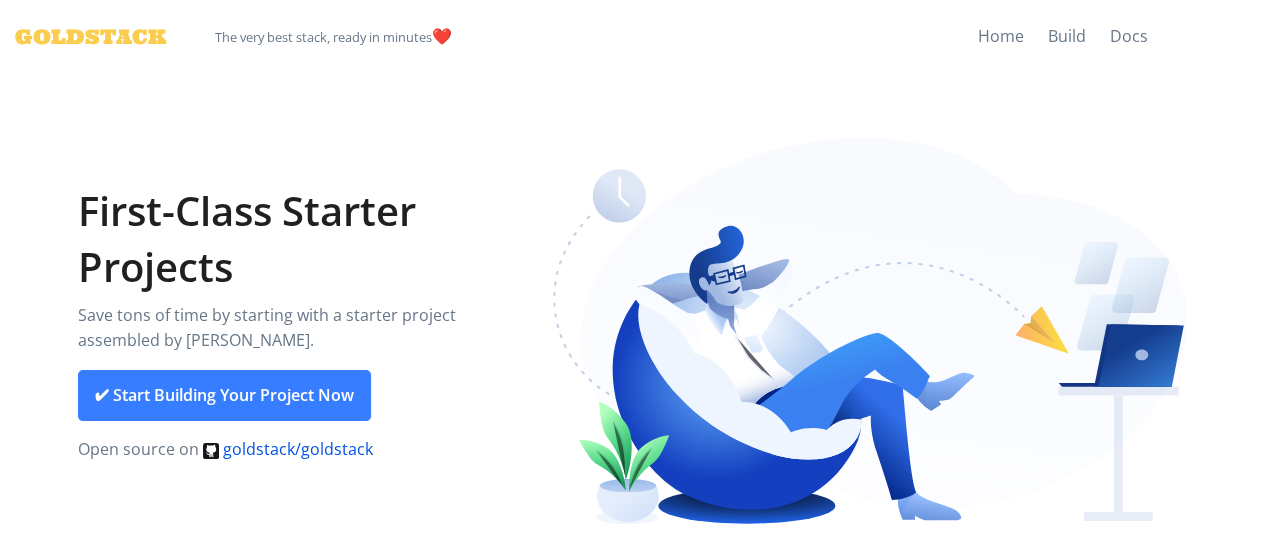 click on "goldstack/goldstack" at bounding box center (288, 449) 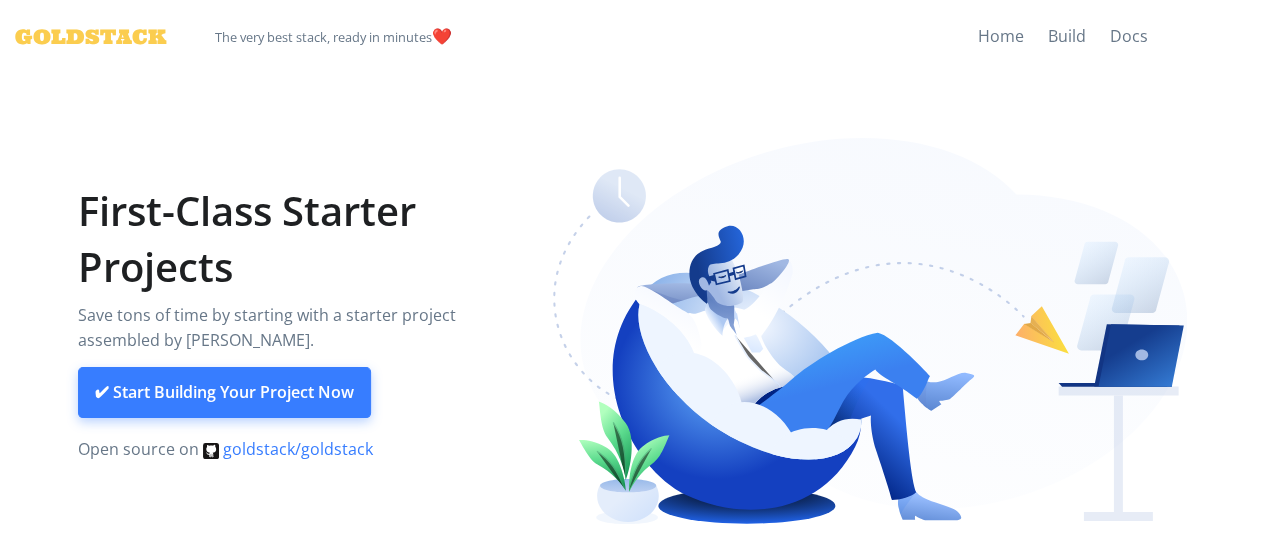 click on "✔ Start Building Your Project Now" at bounding box center (224, 393) 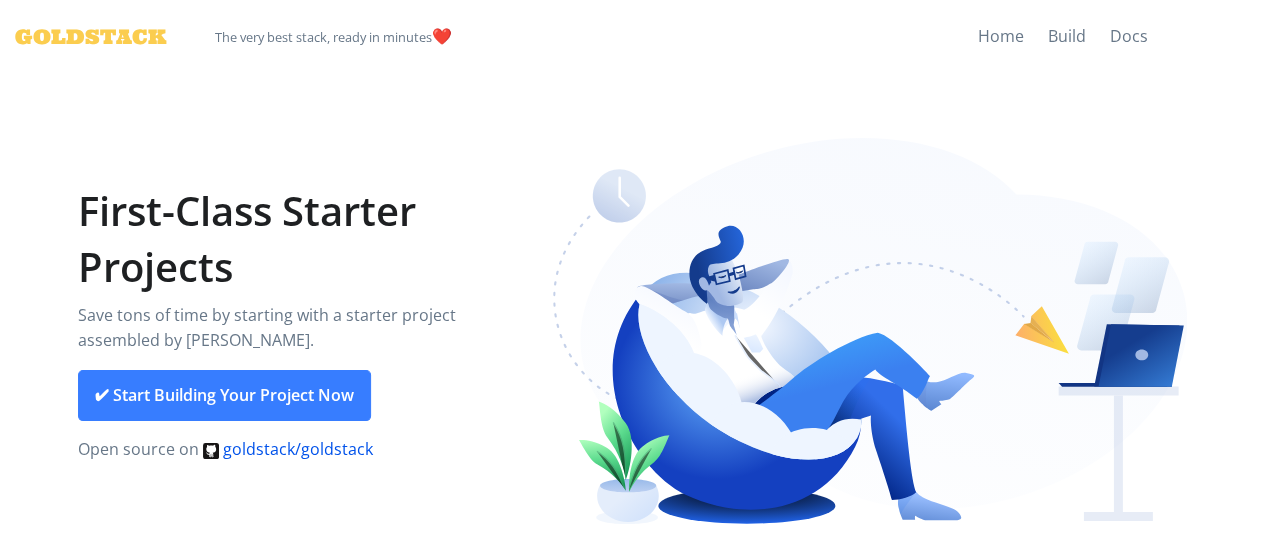 click on "goldstack/goldstack" at bounding box center [288, 449] 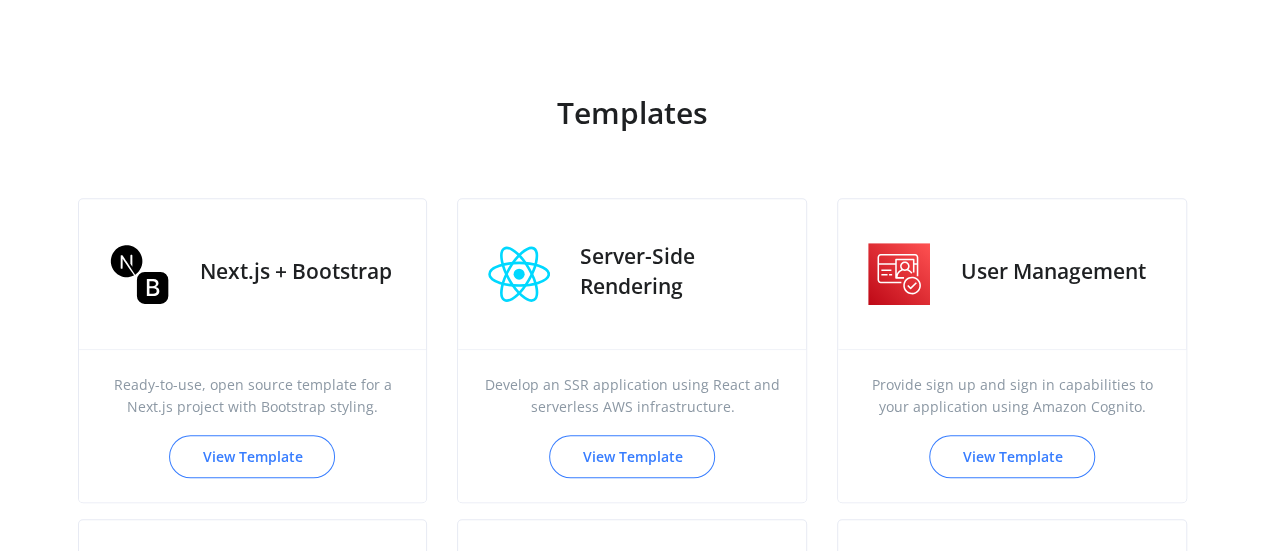 scroll, scrollTop: 600, scrollLeft: 0, axis: vertical 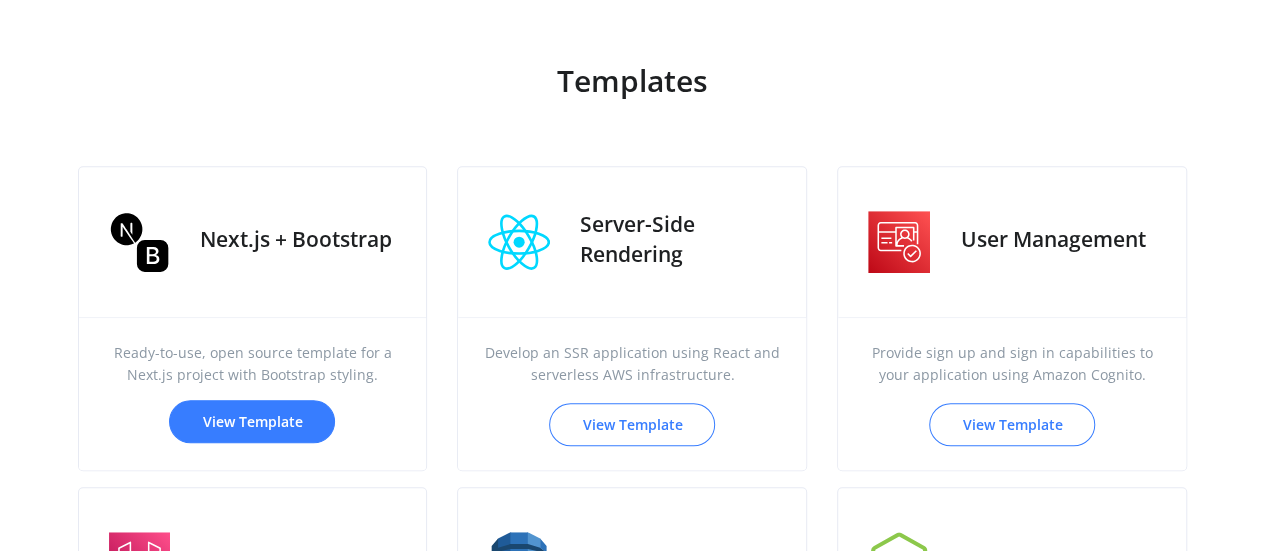 click on "View Template" at bounding box center (252, 421) 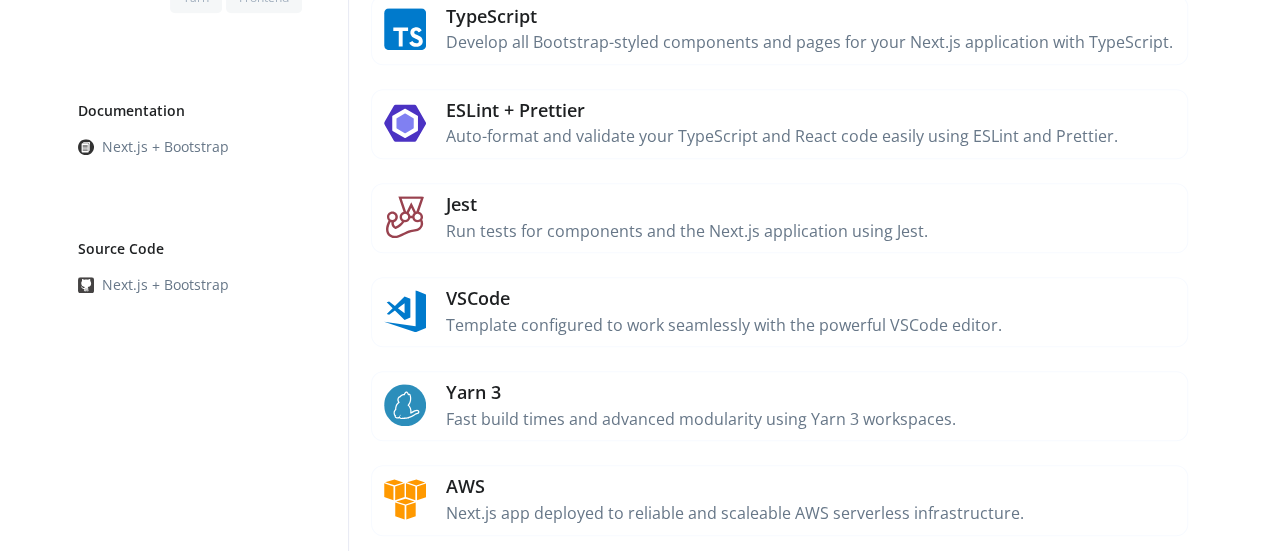 scroll, scrollTop: 800, scrollLeft: 0, axis: vertical 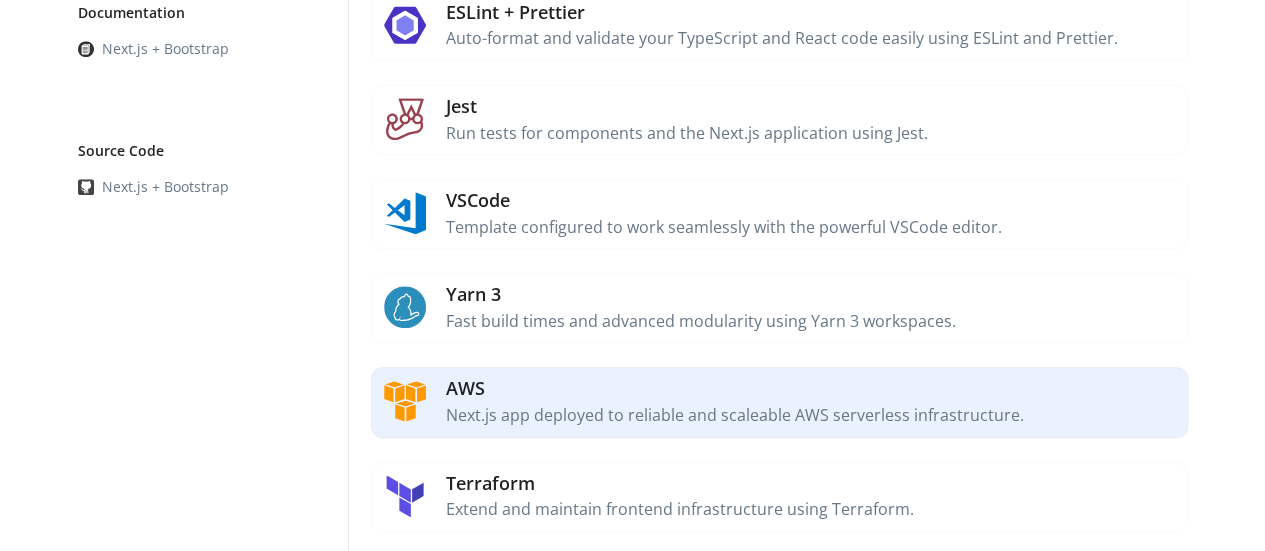 click on "Next.js app deployed to reliable and scaleable AWS serverless infrastructure." at bounding box center [812, 416] 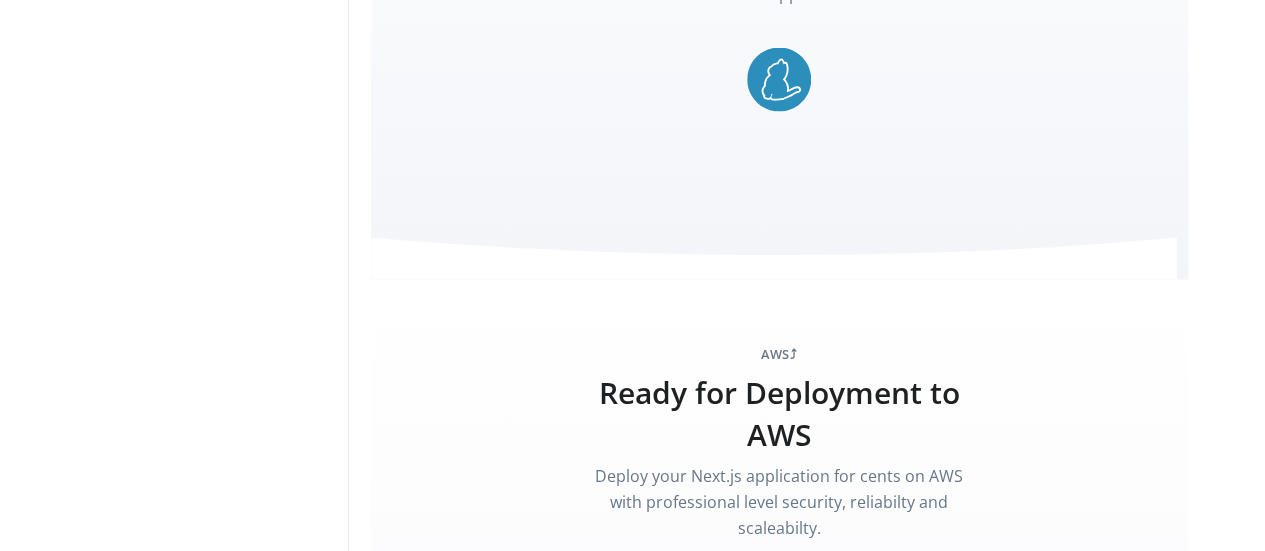scroll, scrollTop: 5980, scrollLeft: 0, axis: vertical 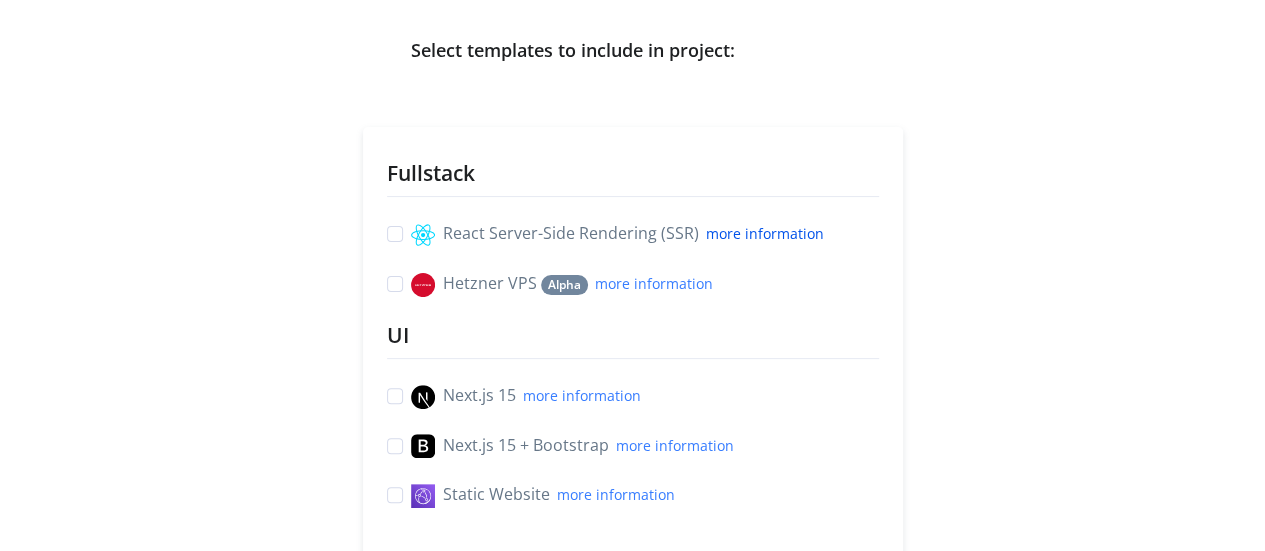 click on "more information" at bounding box center (765, 233) 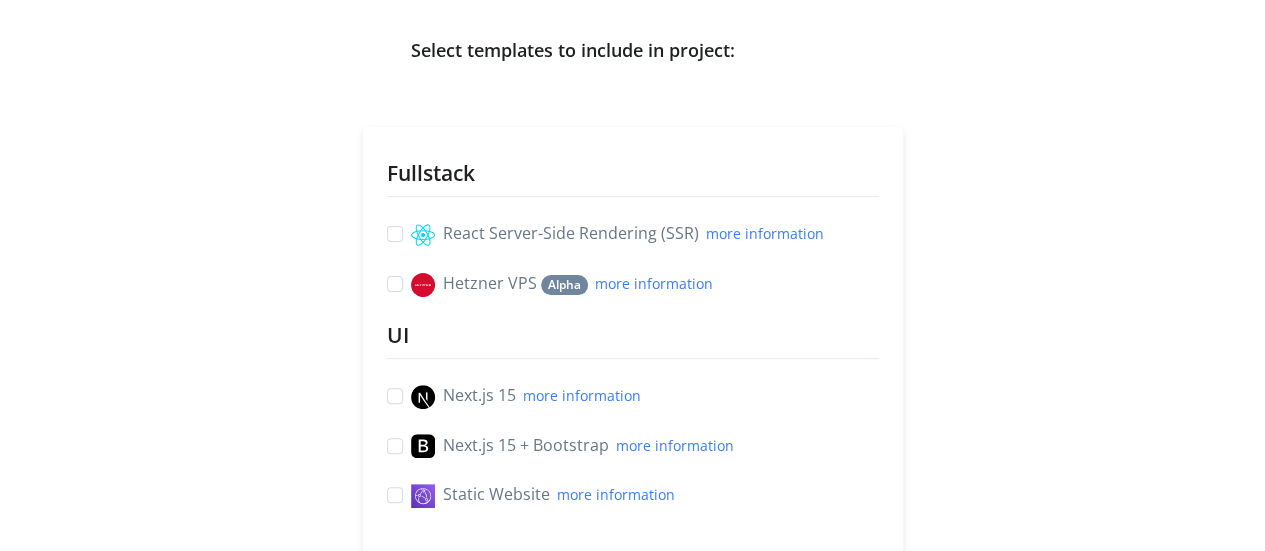 scroll, scrollTop: 200, scrollLeft: 0, axis: vertical 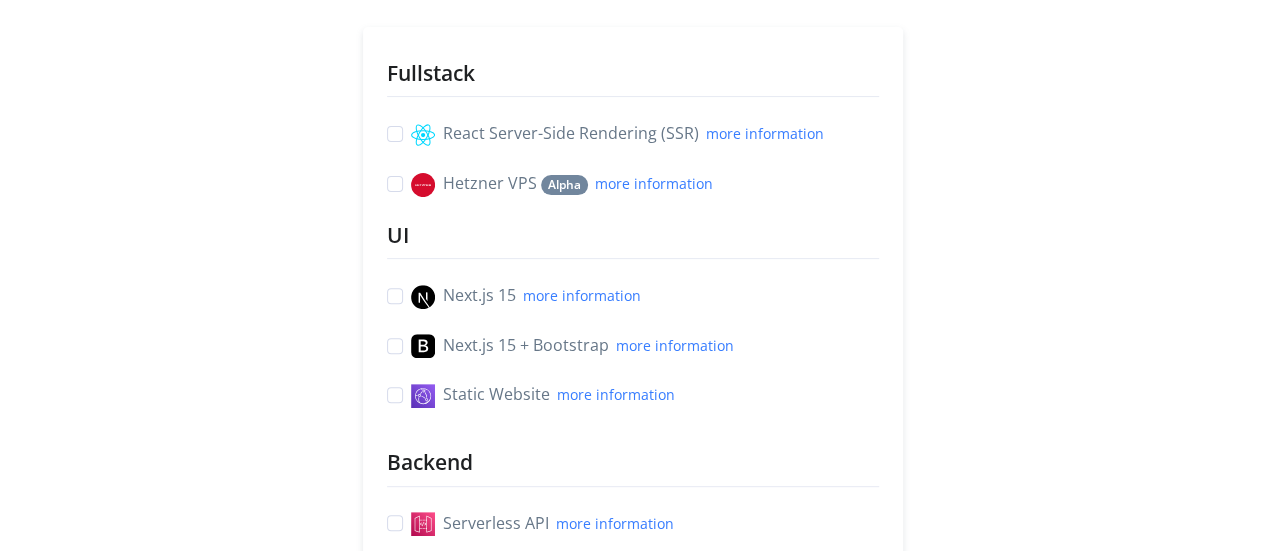 click on "Next.js 15 + Bootstrap more information" at bounding box center (572, 346) 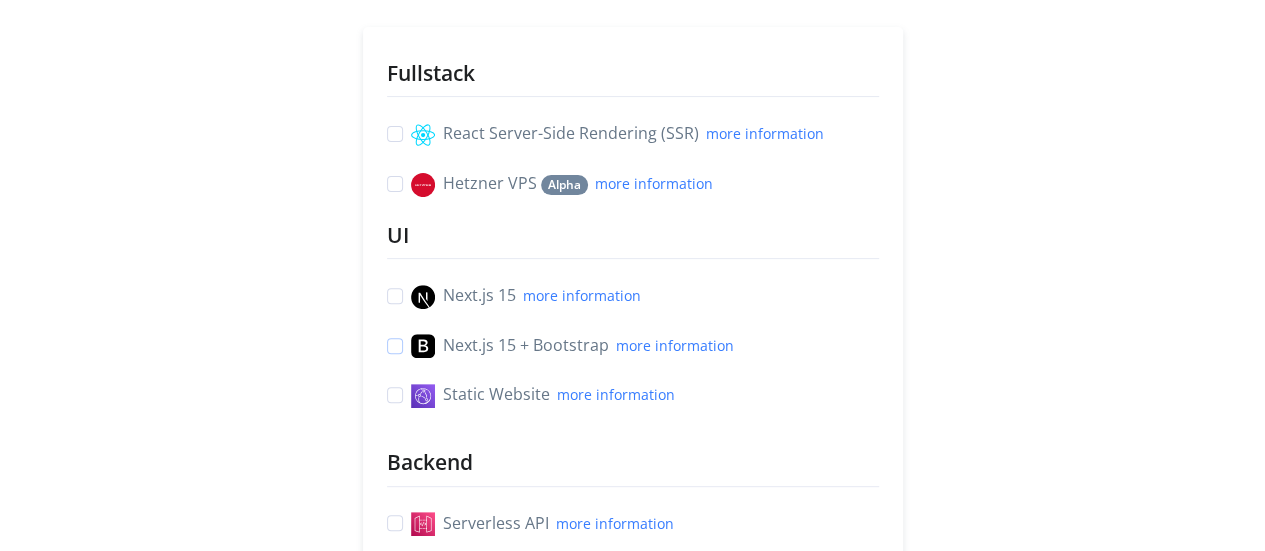 click on "Next.js 15 + Bootstrap more information" at bounding box center (395, 343) 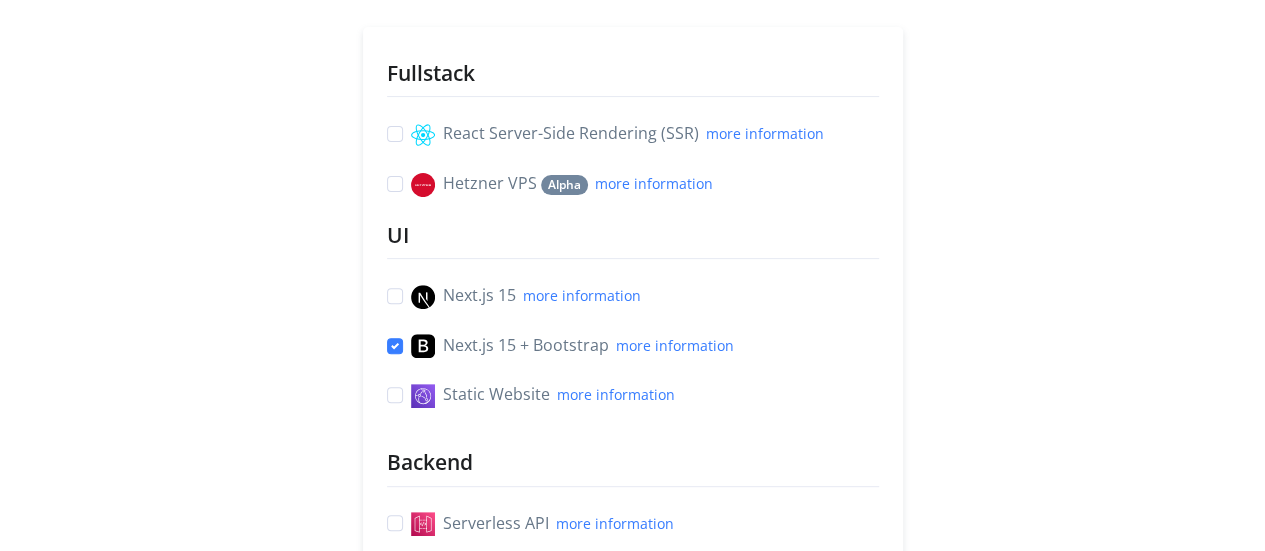 checkbox on "true" 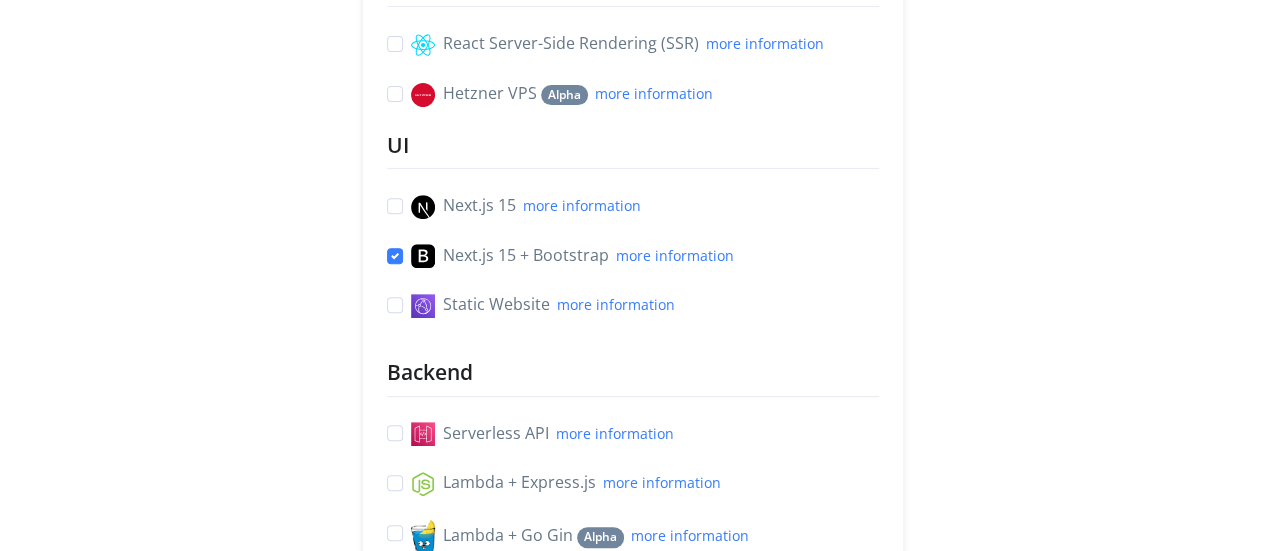 scroll, scrollTop: 400, scrollLeft: 0, axis: vertical 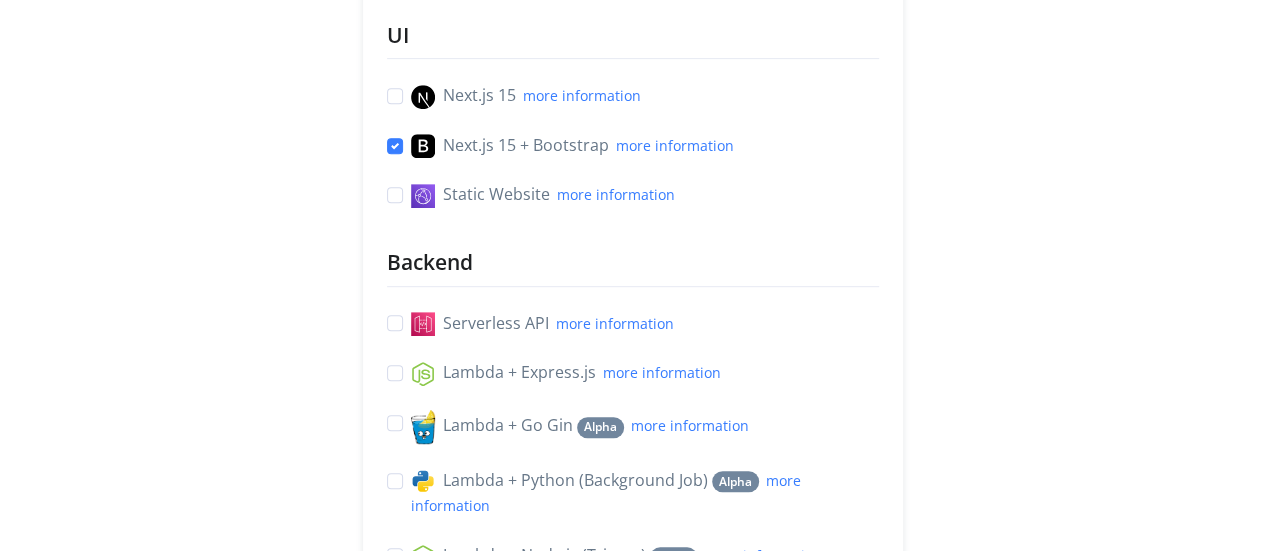 click on "Static Website more information" at bounding box center (633, 195) 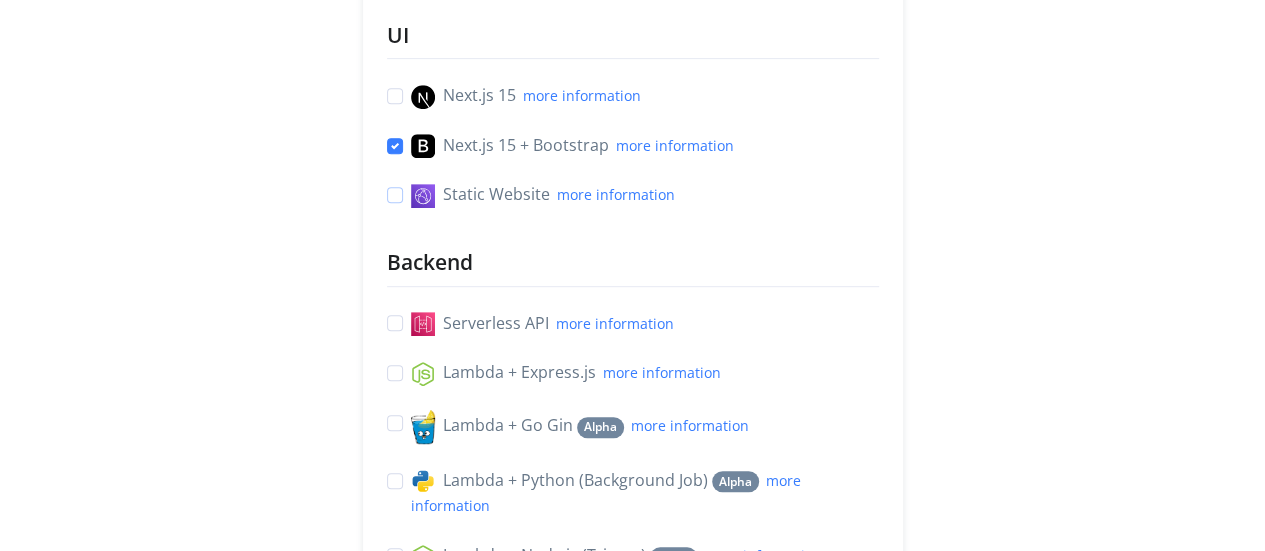checkbox on "true" 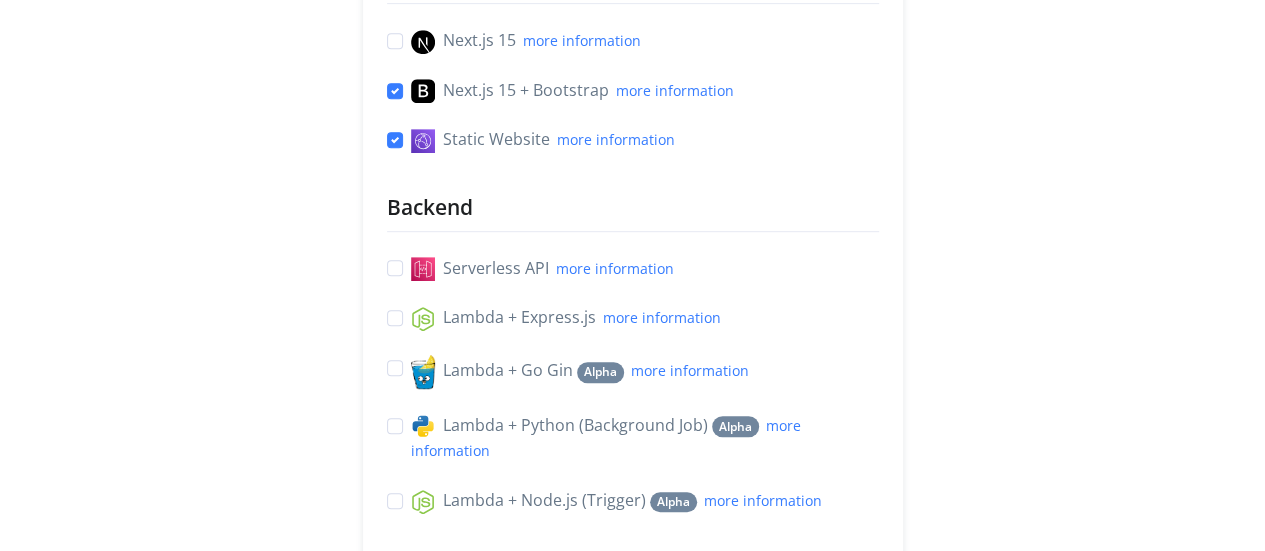 scroll, scrollTop: 600, scrollLeft: 0, axis: vertical 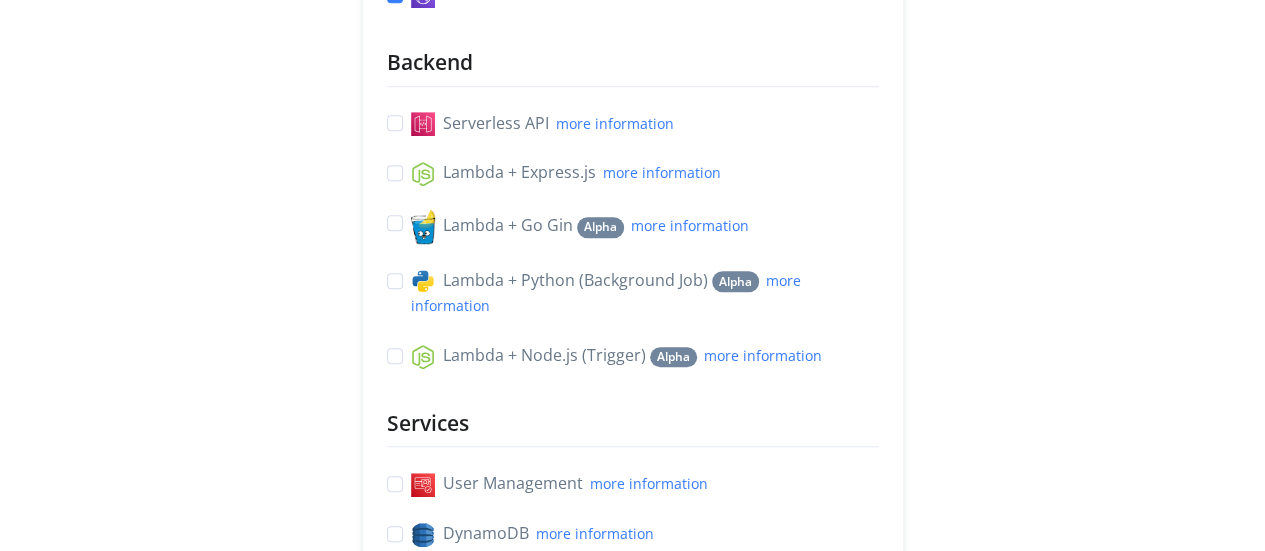 click on "Serverless API more information" at bounding box center (542, 124) 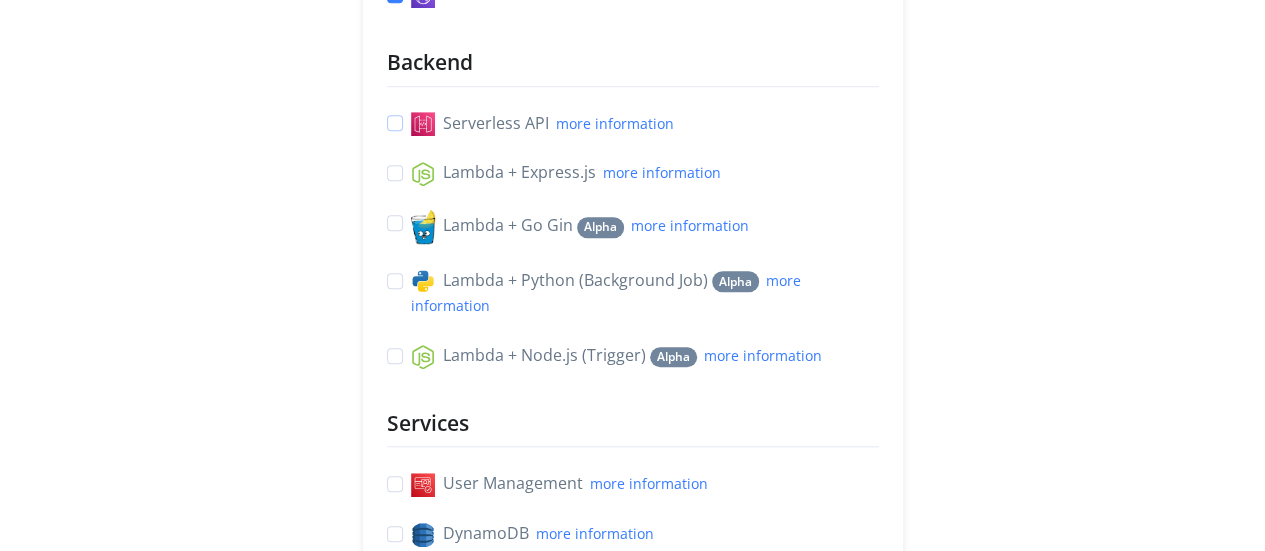 checkbox on "true" 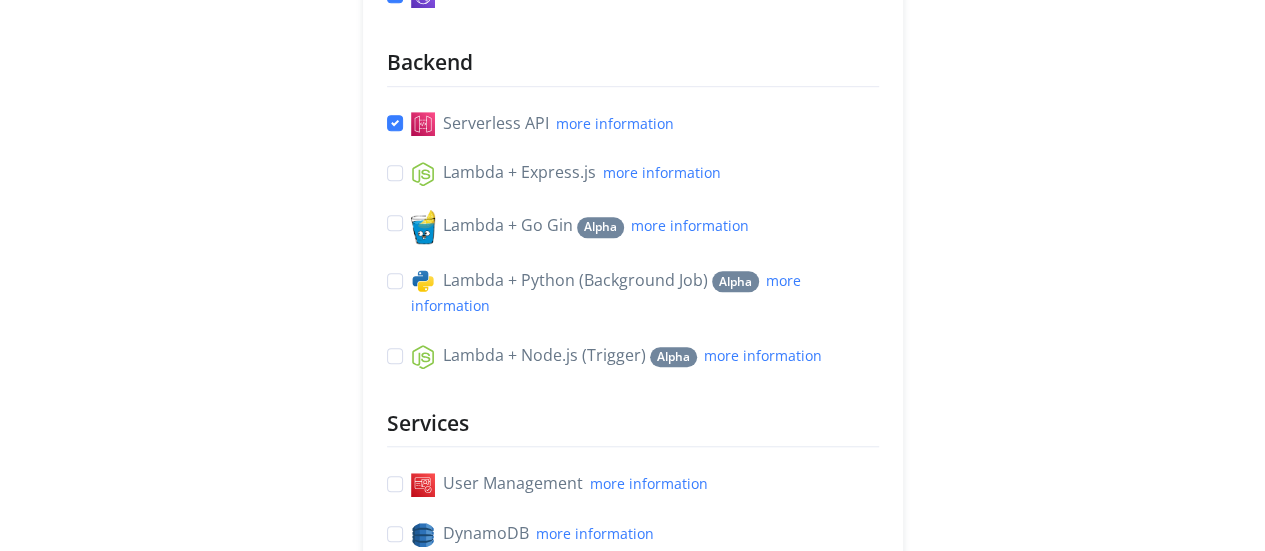 scroll, scrollTop: 800, scrollLeft: 0, axis: vertical 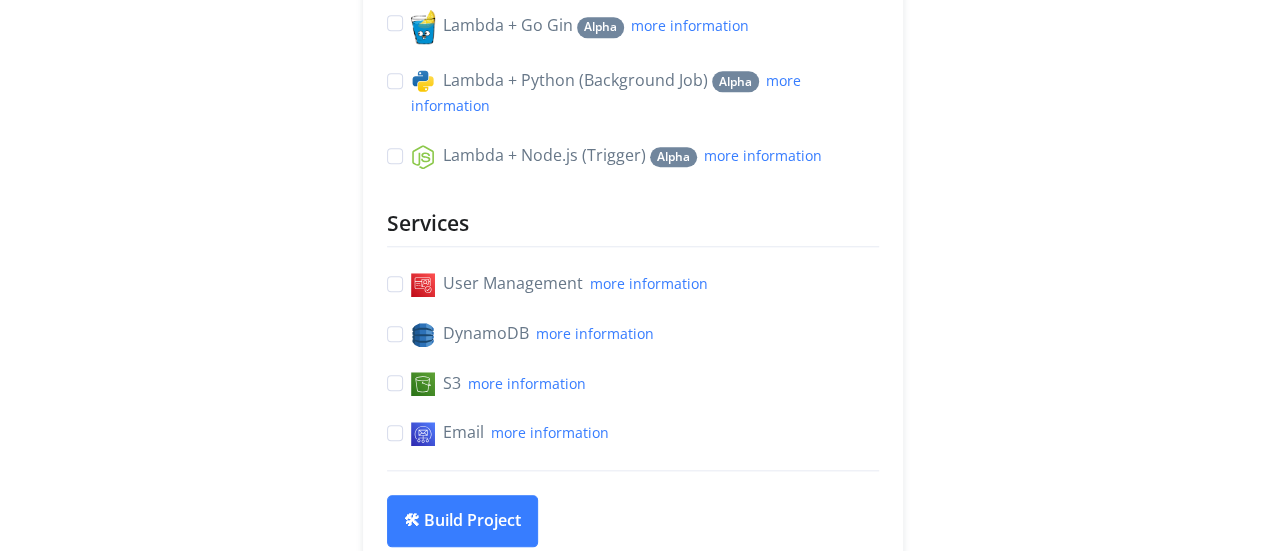 click on "User Management more information" at bounding box center (559, 284) 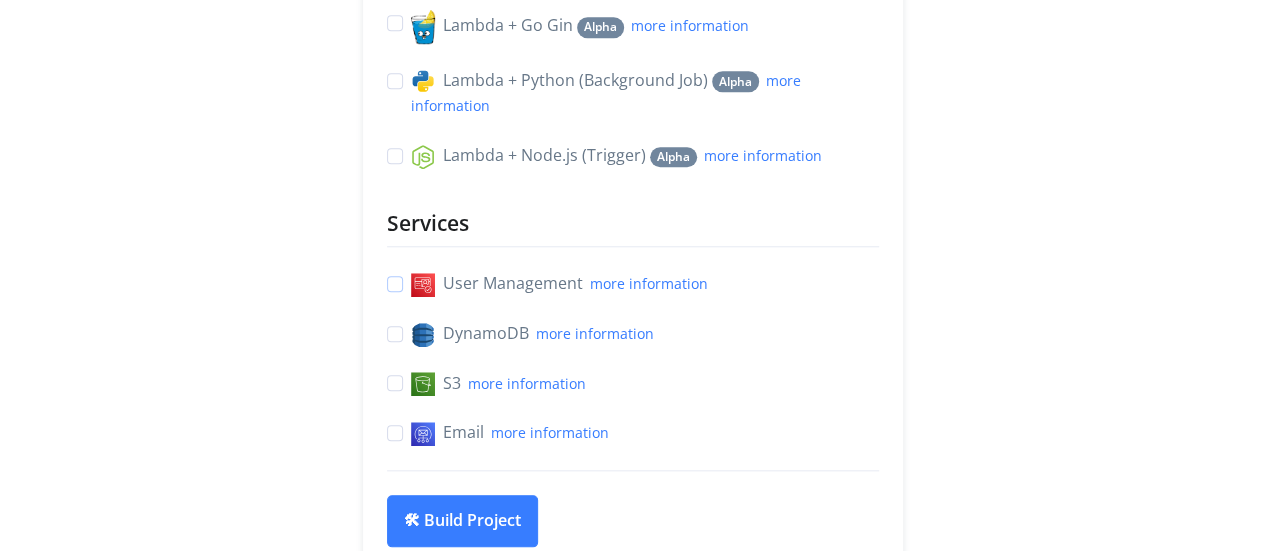 checkbox on "true" 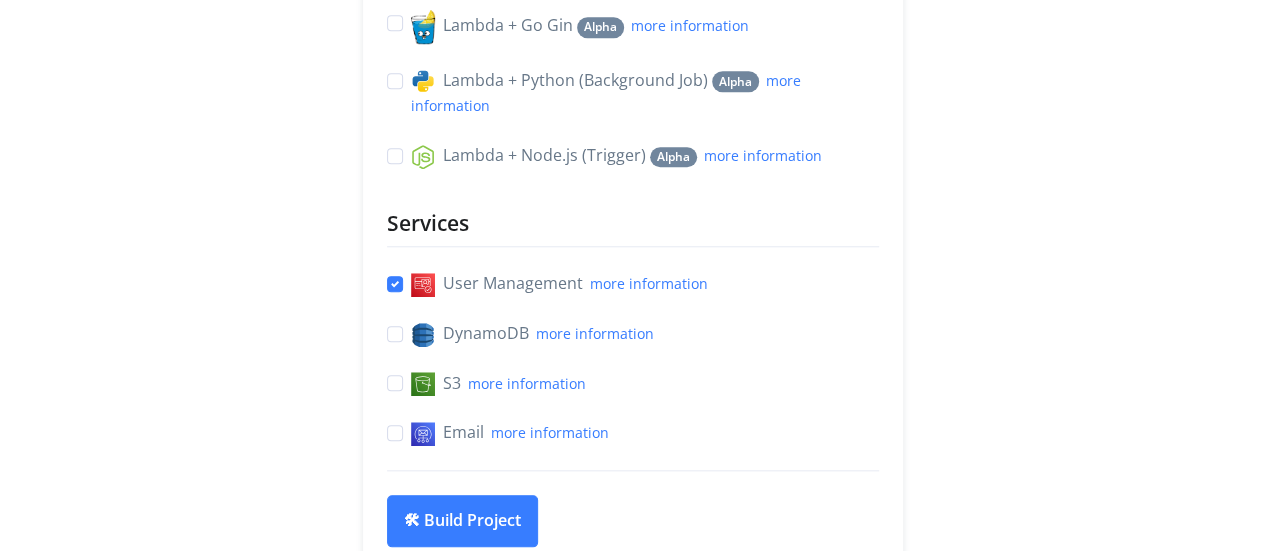 click on "S3 more information" at bounding box center (498, 384) 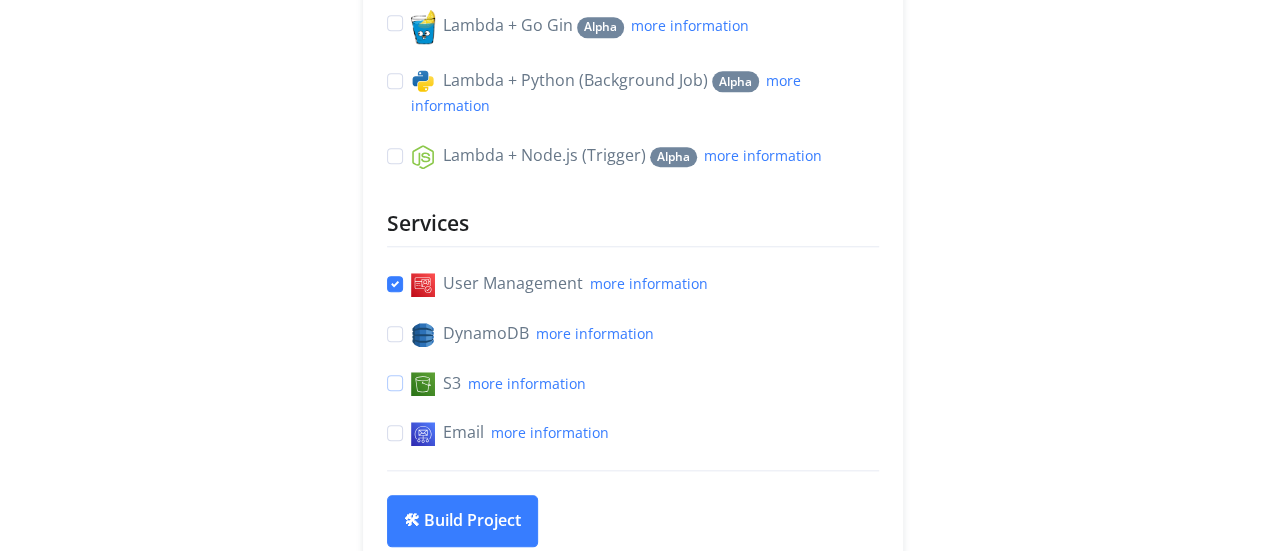 checkbox on "true" 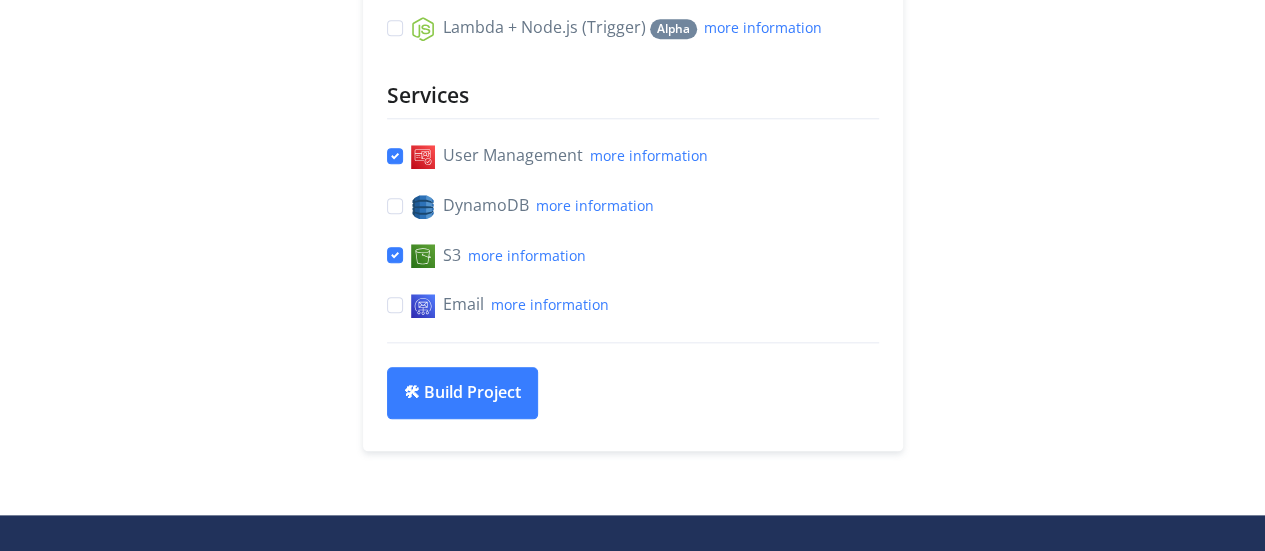 scroll, scrollTop: 1000, scrollLeft: 0, axis: vertical 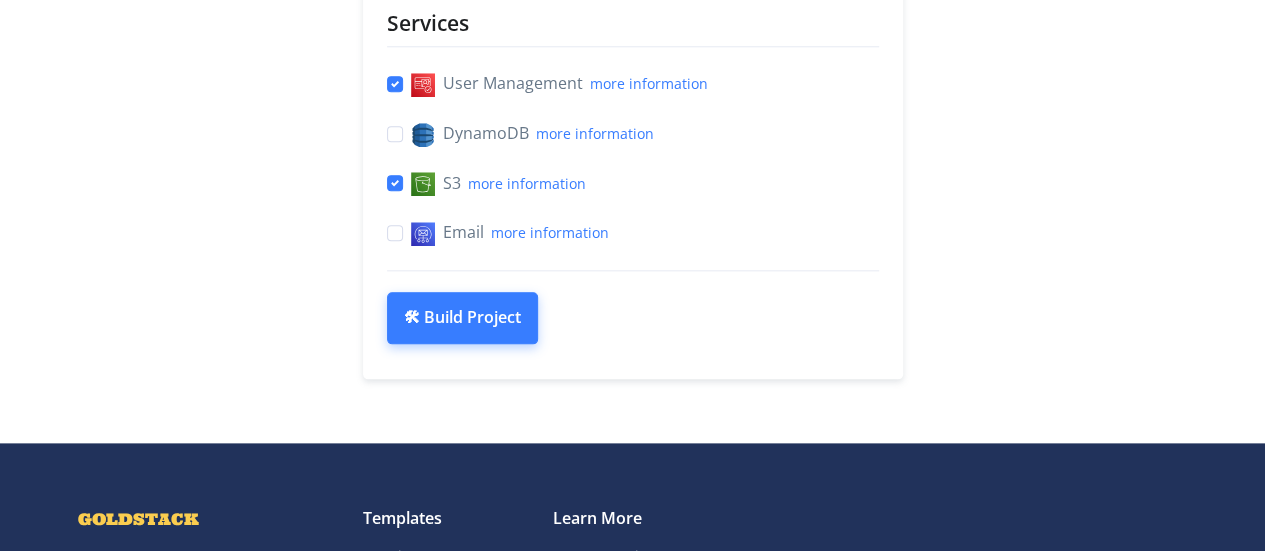 click on "🛠 Build Project" at bounding box center (462, 318) 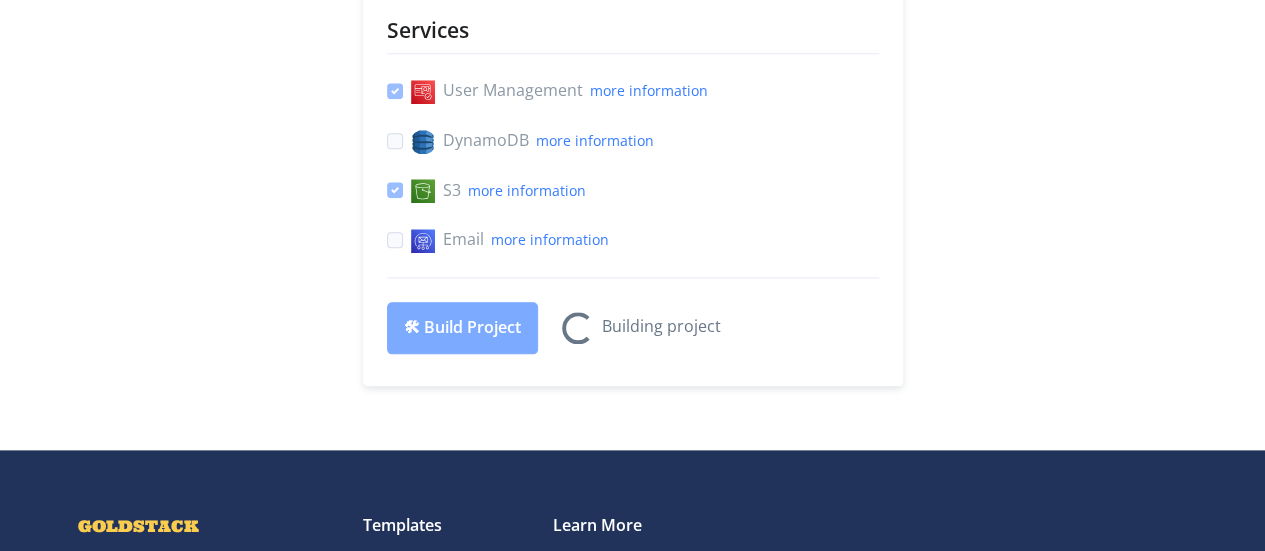 scroll, scrollTop: 1000, scrollLeft: 0, axis: vertical 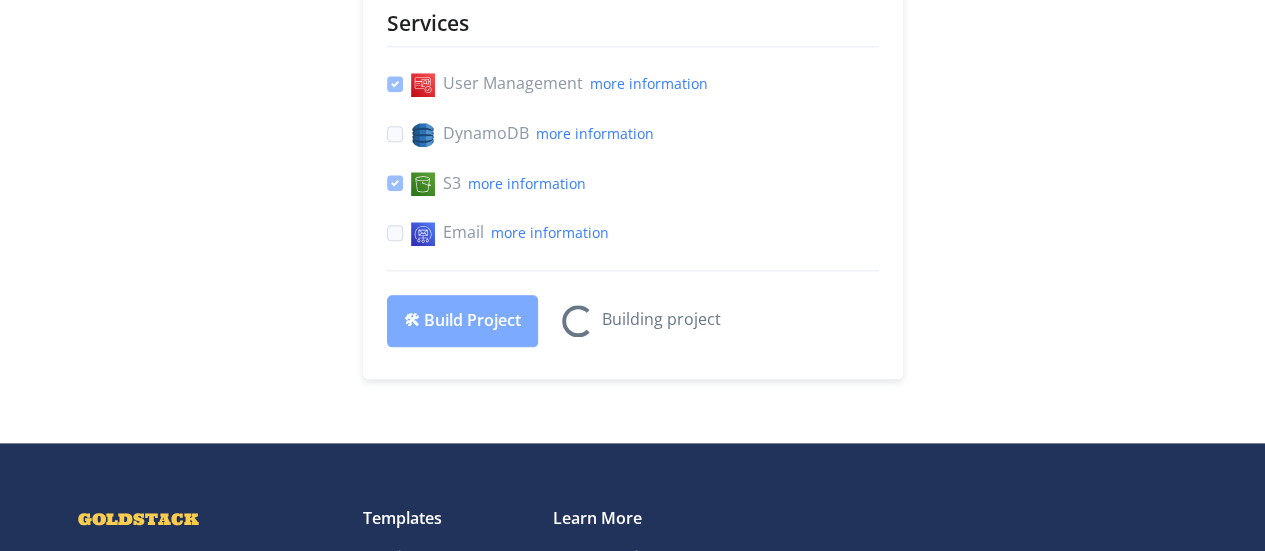 click on "Fullstack React Server-Side Rendering (SSR) more information Hetzner VPS   Alpha more information UI Next.js 15 more information Next.js 15 + Bootstrap more information Static Website more information Backend Serverless API more information Lambda + Express.js more information Lambda + Go Gin   Alpha more information Lambda + Python (Background Job)   Alpha more information Lambda + Node.js (Trigger)   Alpha more information Services User Management more information DynamoDB more information S3 more information Email more information 🛠 Build Project Progress indicator Building project" at bounding box center (633, -197) 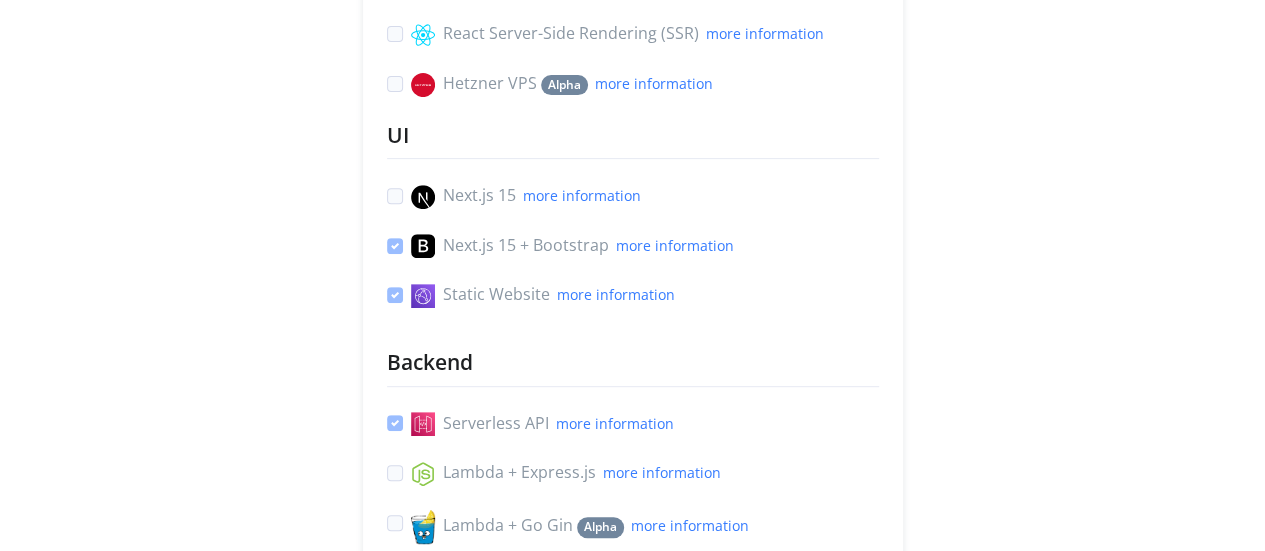 scroll, scrollTop: 0, scrollLeft: 0, axis: both 